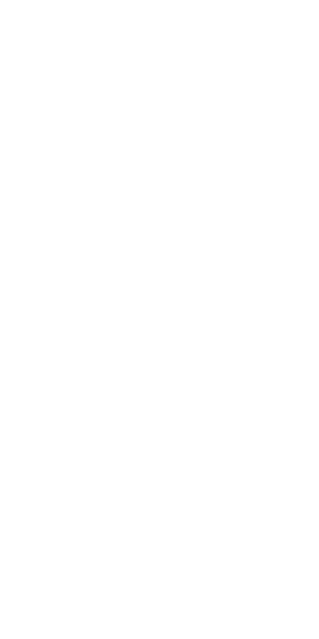 scroll, scrollTop: 0, scrollLeft: 0, axis: both 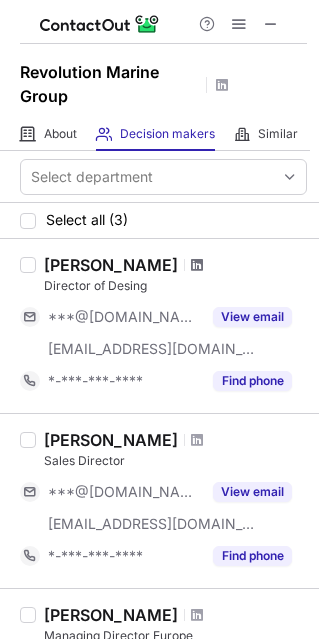click at bounding box center [197, 265] 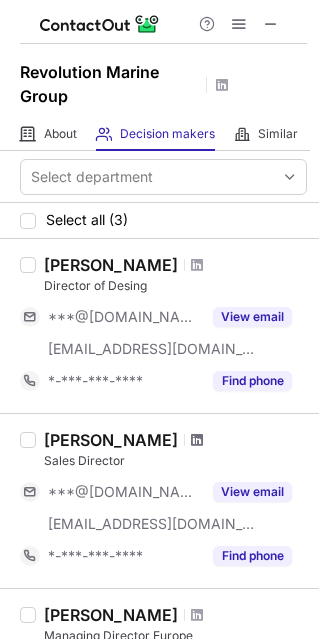 click at bounding box center (197, 440) 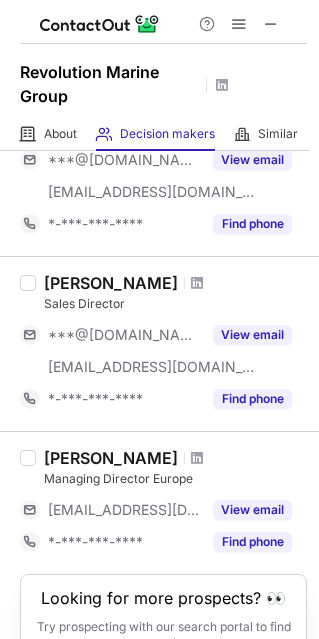 scroll, scrollTop: 242, scrollLeft: 0, axis: vertical 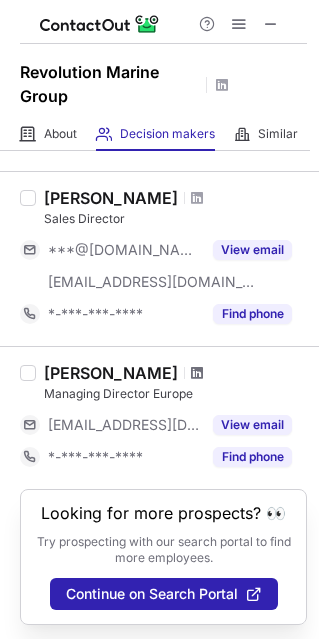 click at bounding box center (197, 373) 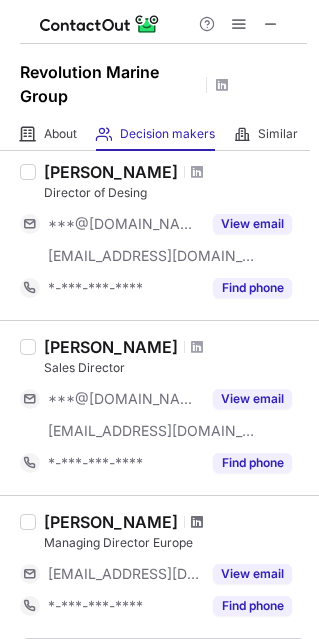 scroll, scrollTop: 93, scrollLeft: 0, axis: vertical 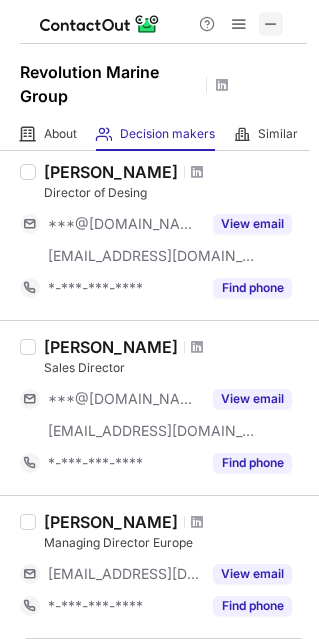click at bounding box center (271, 24) 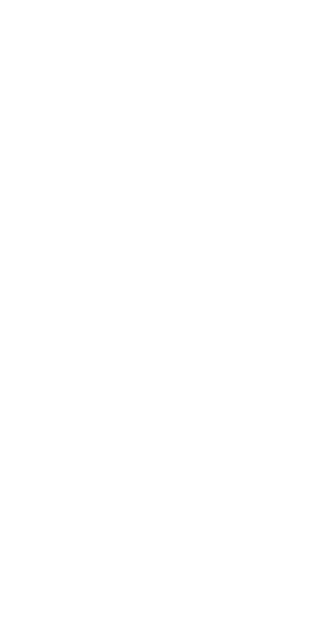scroll, scrollTop: 0, scrollLeft: 0, axis: both 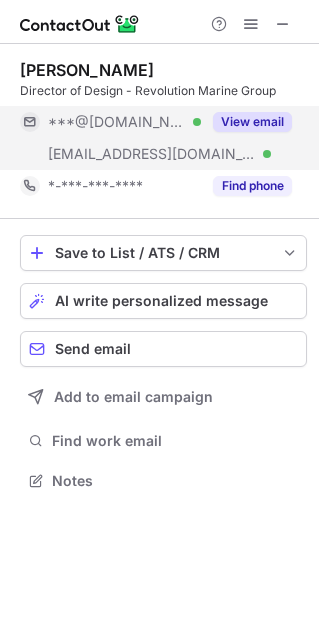 click on "View email" at bounding box center (252, 122) 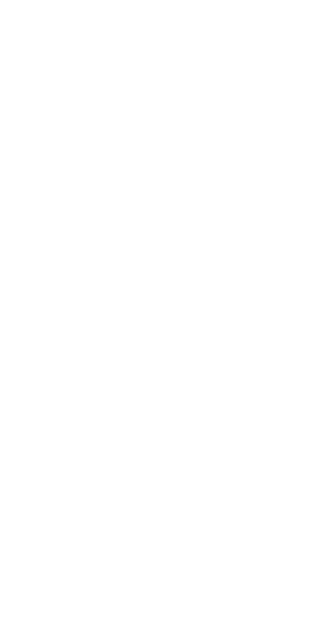 scroll, scrollTop: 0, scrollLeft: 0, axis: both 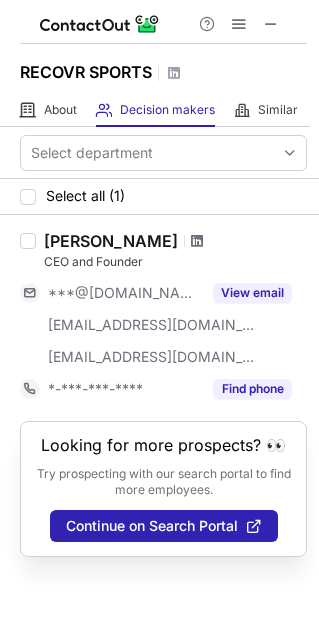 click at bounding box center [197, 241] 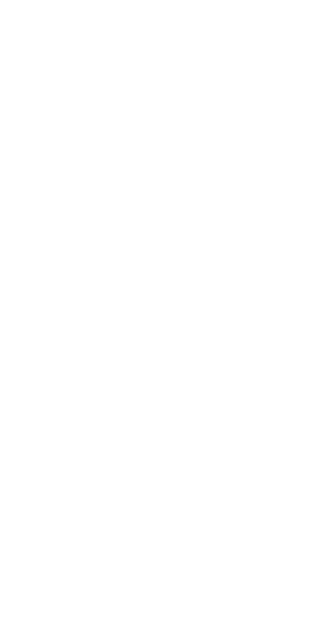 scroll, scrollTop: 0, scrollLeft: 0, axis: both 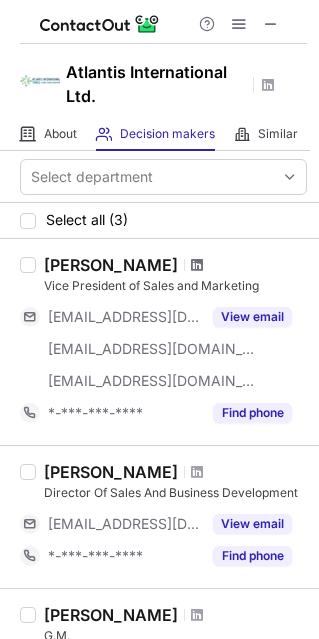 click at bounding box center [197, 265] 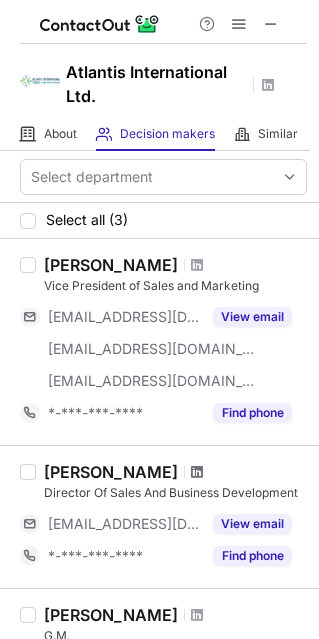 click at bounding box center [197, 472] 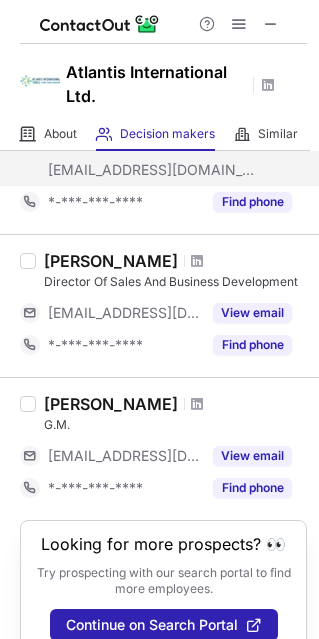 scroll, scrollTop: 242, scrollLeft: 0, axis: vertical 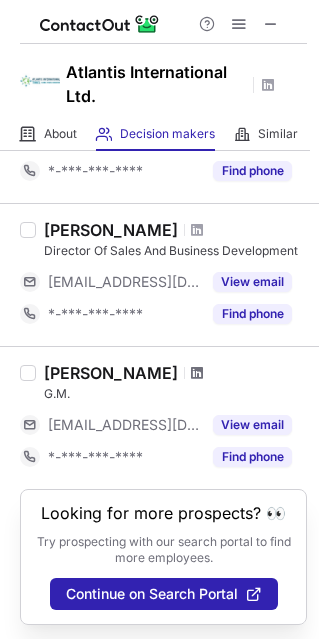 click at bounding box center (197, 373) 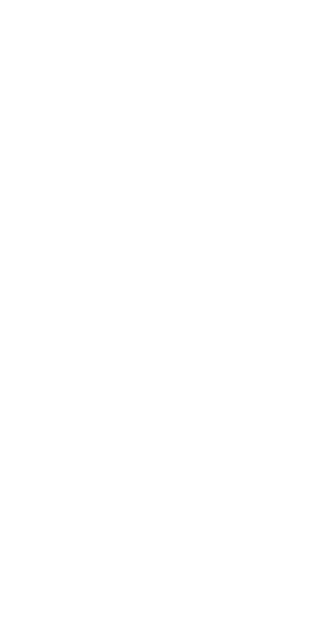 scroll, scrollTop: 0, scrollLeft: 0, axis: both 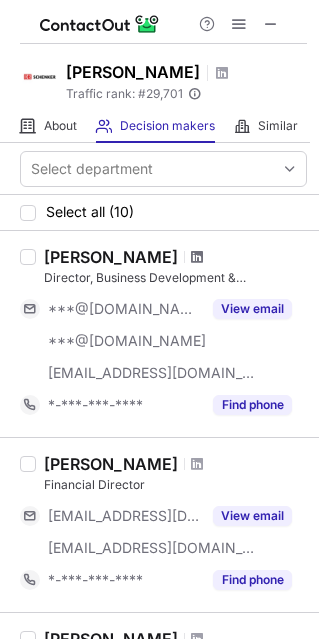 click at bounding box center (197, 257) 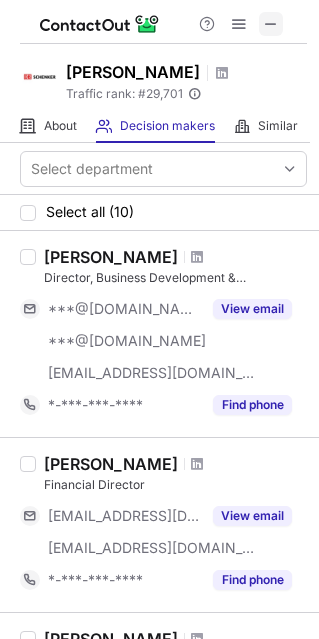 click at bounding box center [271, 24] 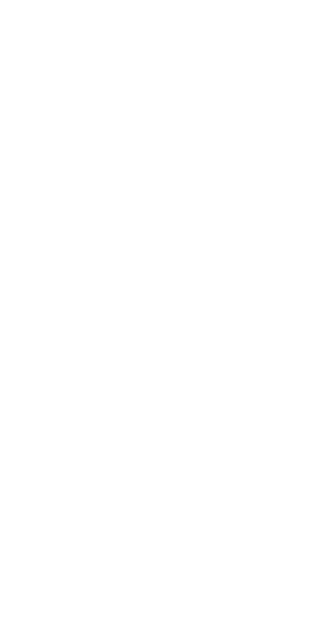 scroll, scrollTop: 0, scrollLeft: 0, axis: both 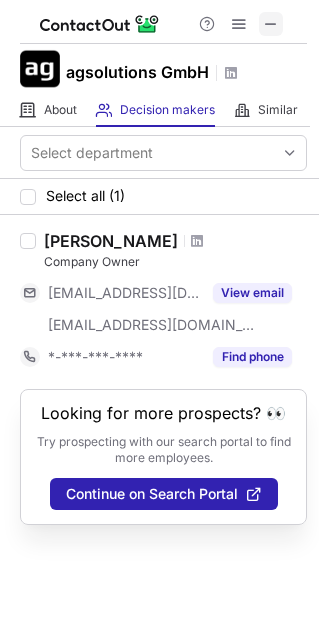 click at bounding box center [271, 24] 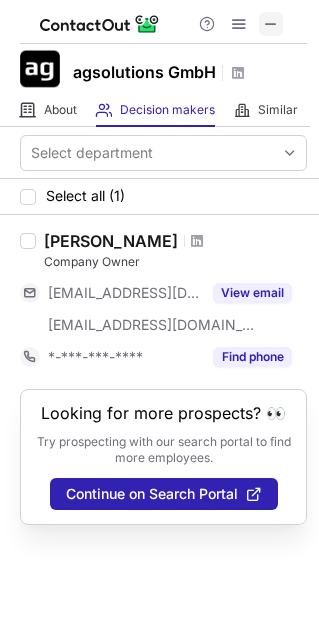 click at bounding box center [271, 24] 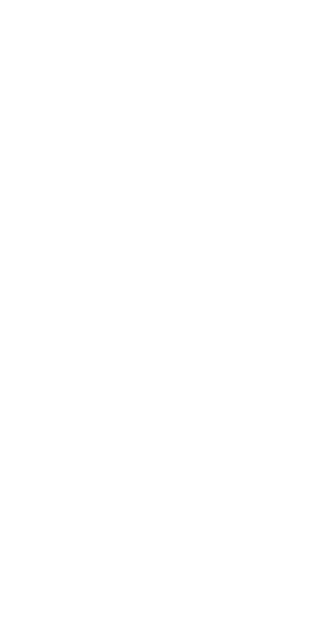 scroll, scrollTop: 0, scrollLeft: 0, axis: both 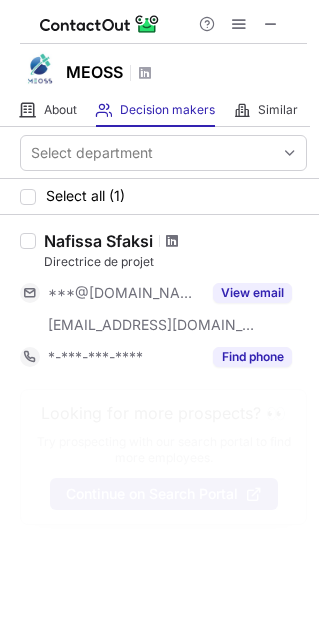 click at bounding box center [172, 241] 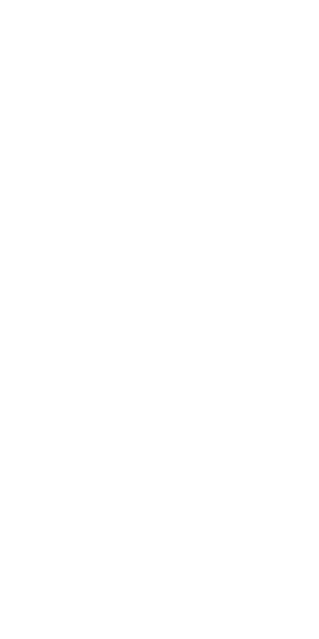 scroll, scrollTop: 0, scrollLeft: 0, axis: both 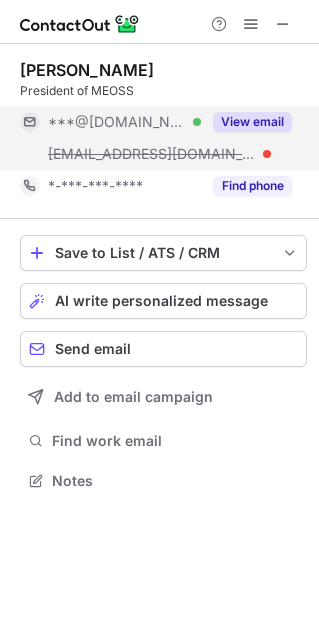 click on "View email" at bounding box center (252, 122) 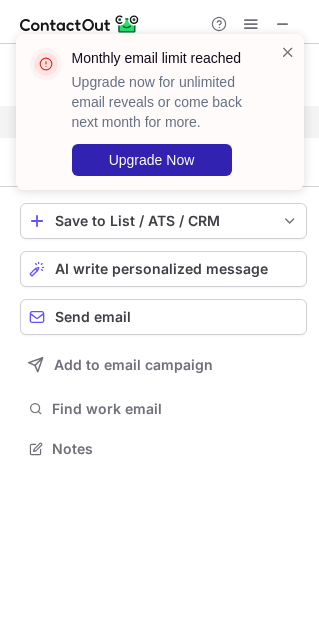 scroll, scrollTop: 434, scrollLeft: 319, axis: both 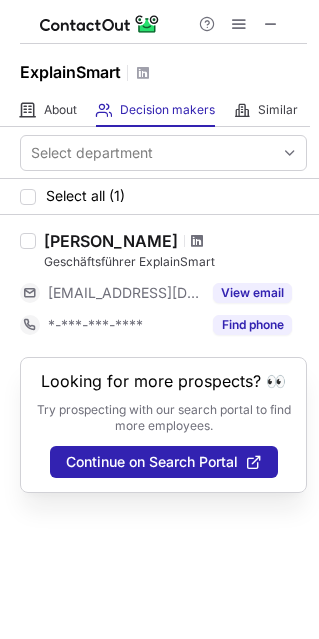 click at bounding box center (197, 241) 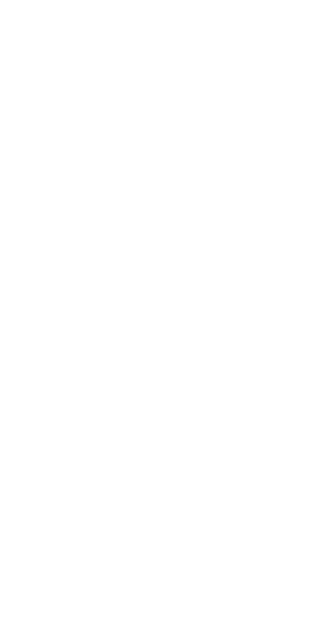 scroll, scrollTop: 0, scrollLeft: 0, axis: both 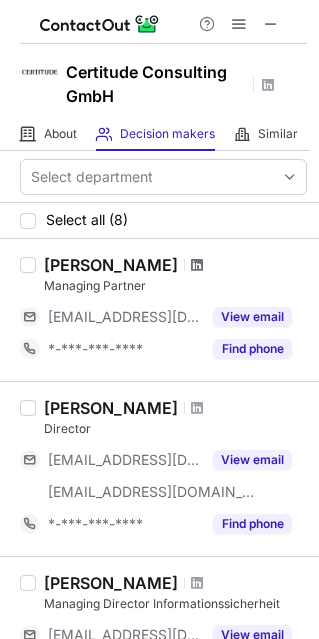 click at bounding box center [197, 265] 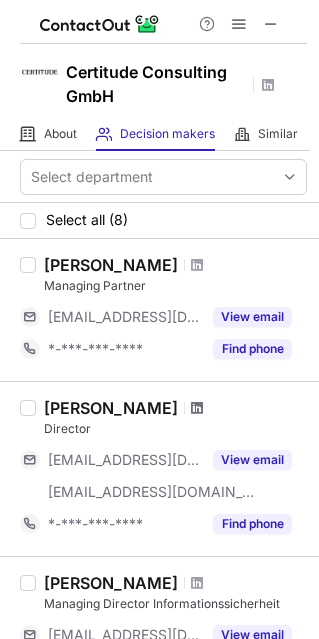 click at bounding box center [197, 408] 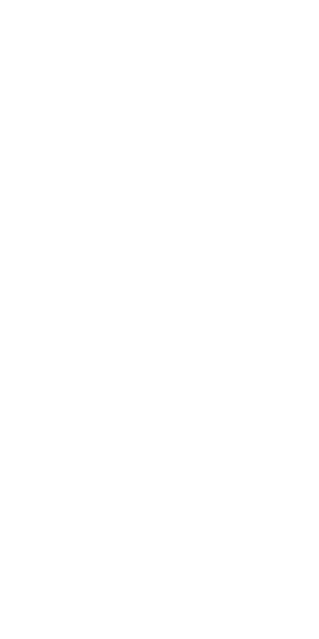 scroll, scrollTop: 0, scrollLeft: 0, axis: both 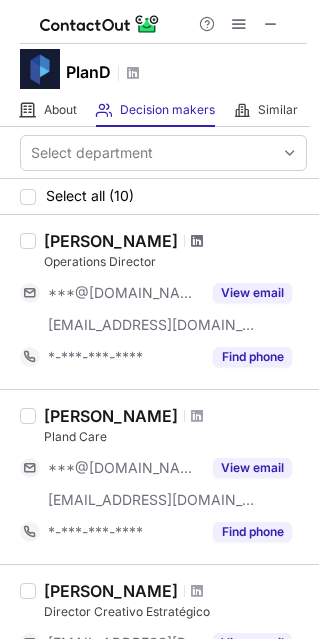 click at bounding box center [197, 241] 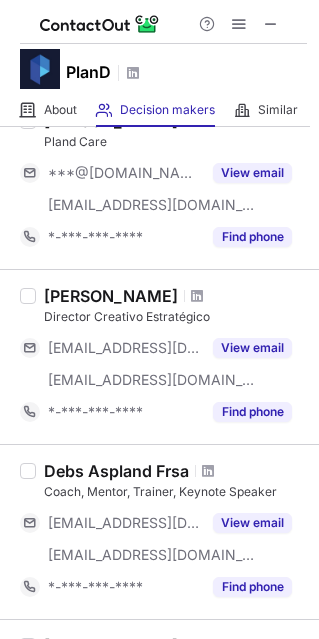 scroll, scrollTop: 311, scrollLeft: 0, axis: vertical 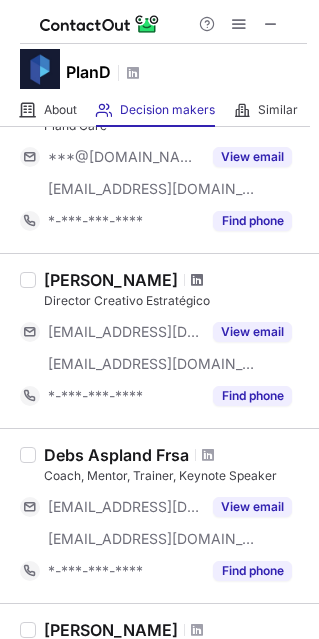 click at bounding box center [197, 280] 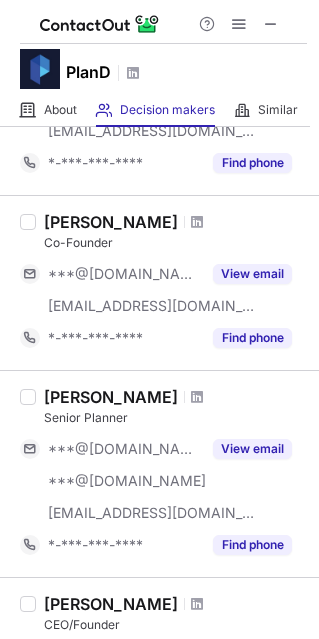 scroll, scrollTop: 726, scrollLeft: 0, axis: vertical 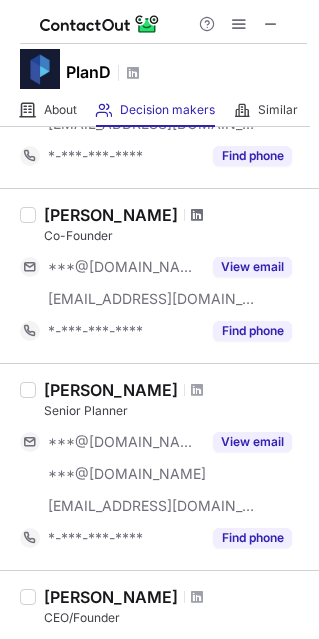 click at bounding box center [197, 215] 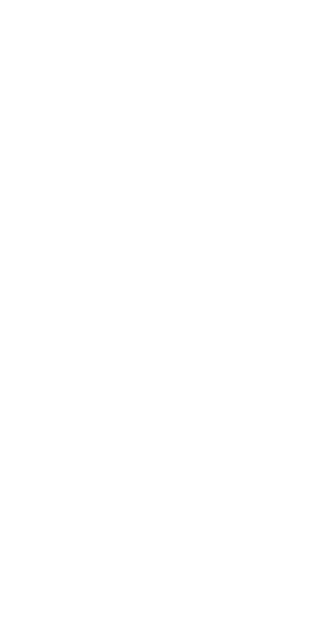 scroll, scrollTop: 0, scrollLeft: 0, axis: both 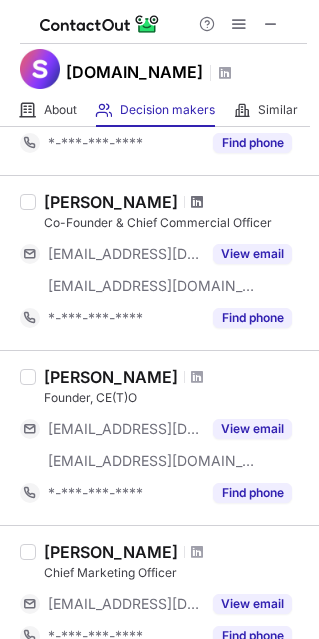 click at bounding box center (197, 202) 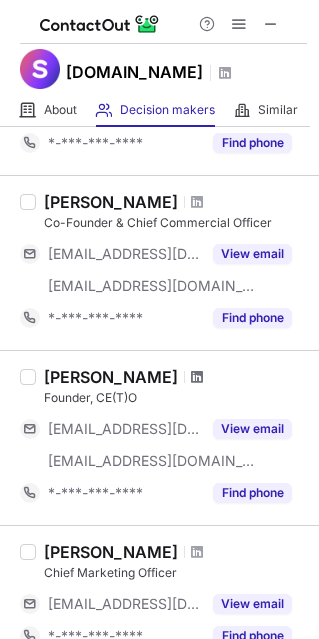 click at bounding box center [197, 377] 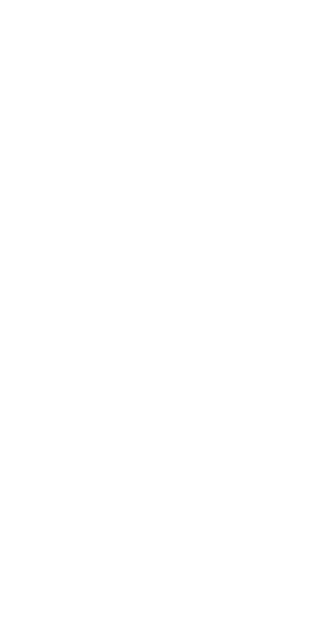 scroll, scrollTop: 0, scrollLeft: 0, axis: both 